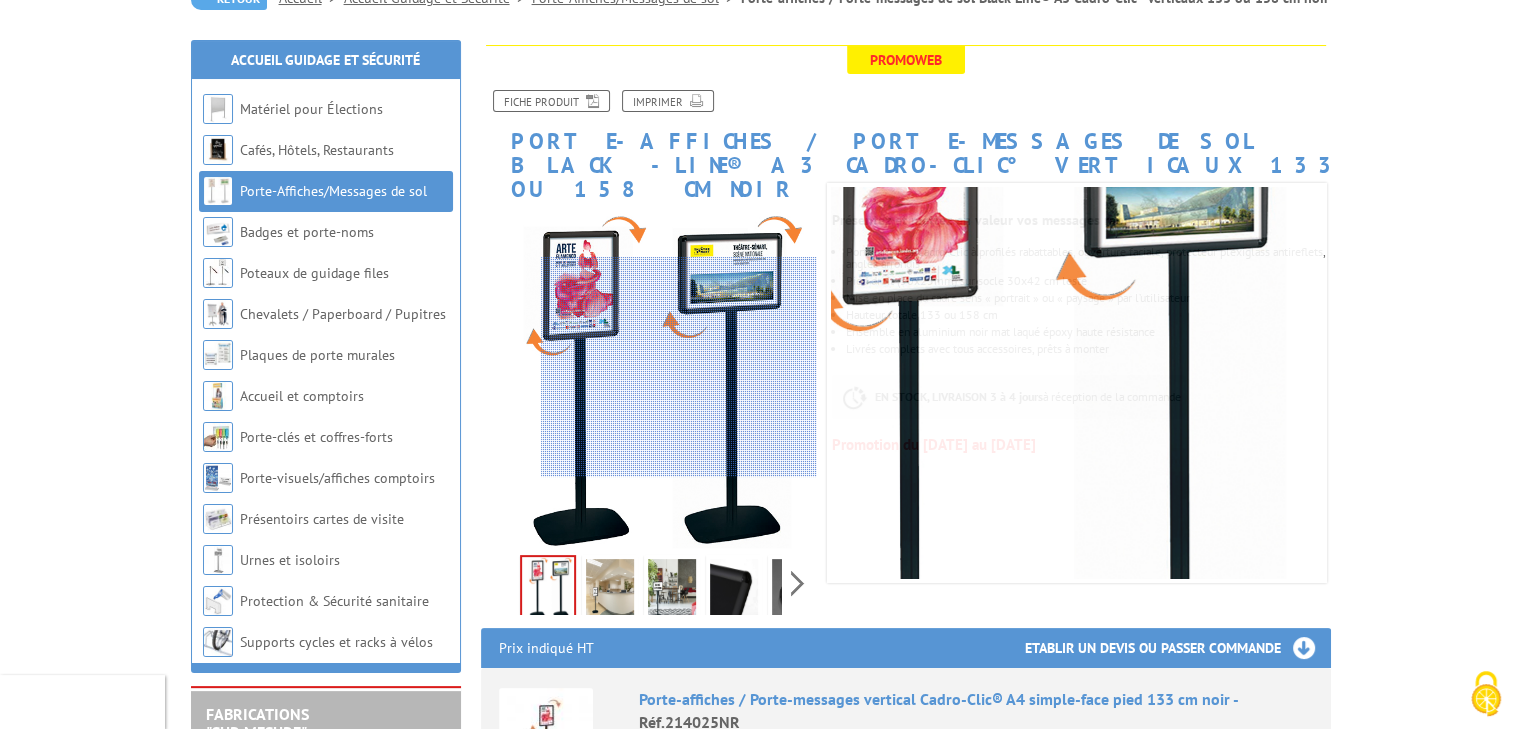 scroll, scrollTop: 211, scrollLeft: 0, axis: vertical 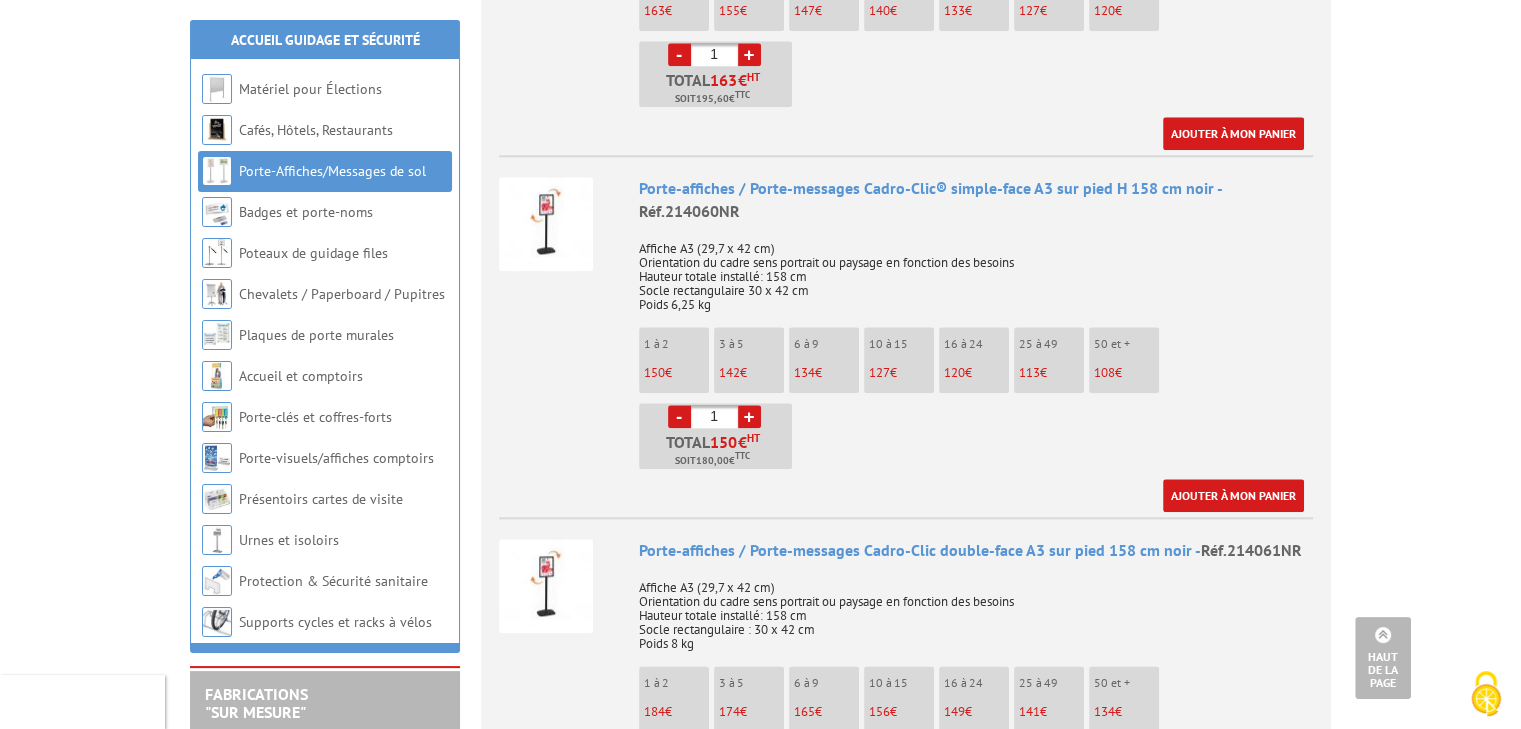 click on "+" at bounding box center (749, 416) 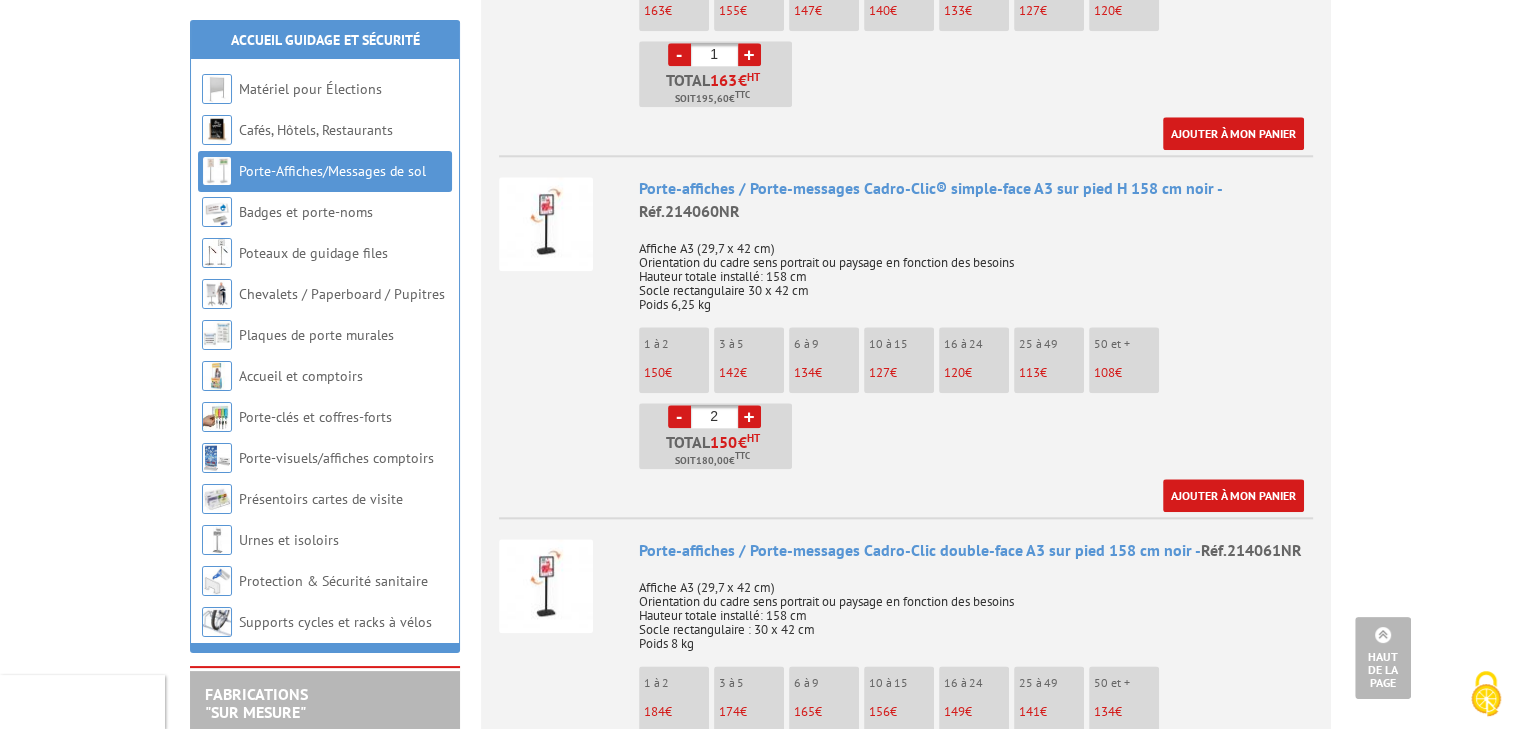 click on "+" at bounding box center [749, 416] 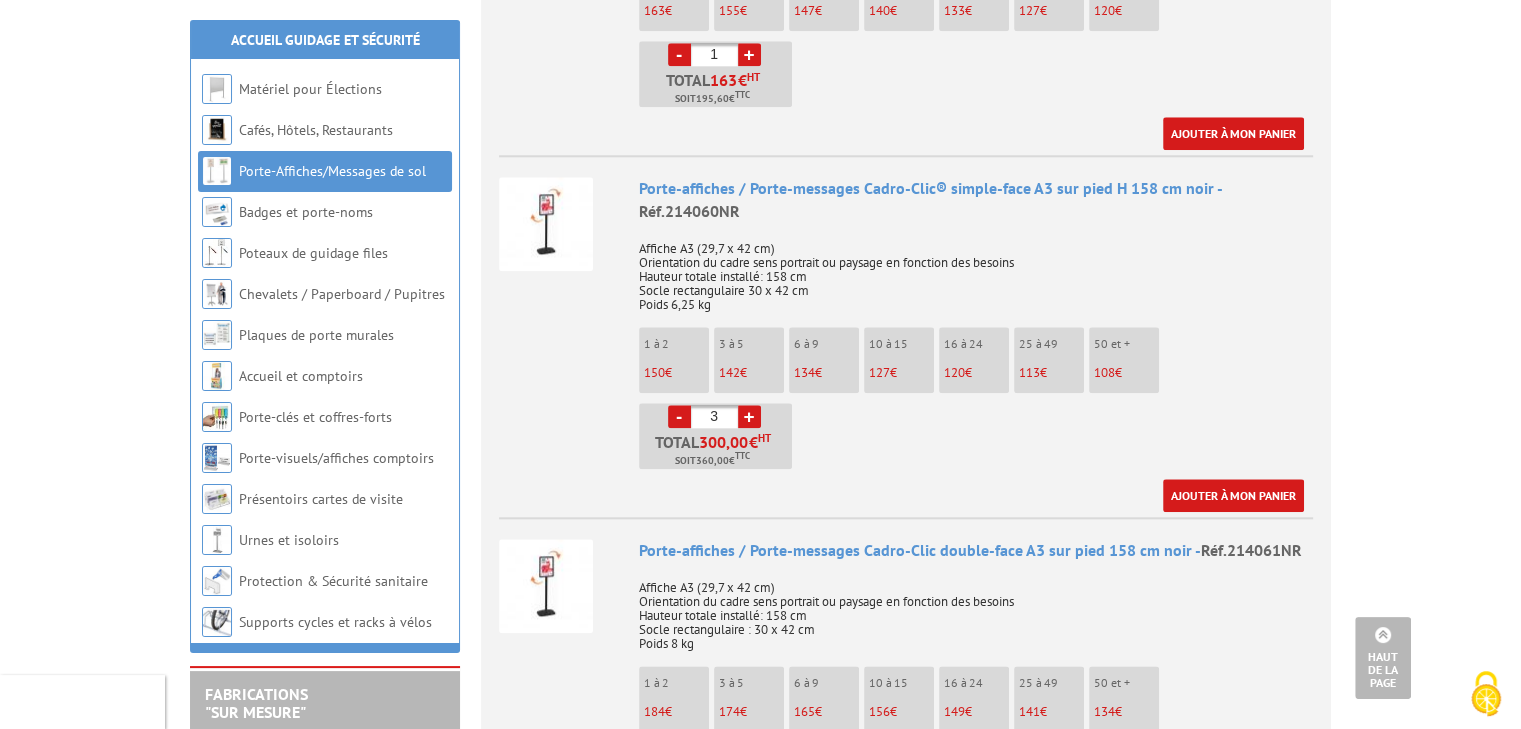 click on "+" at bounding box center [749, 416] 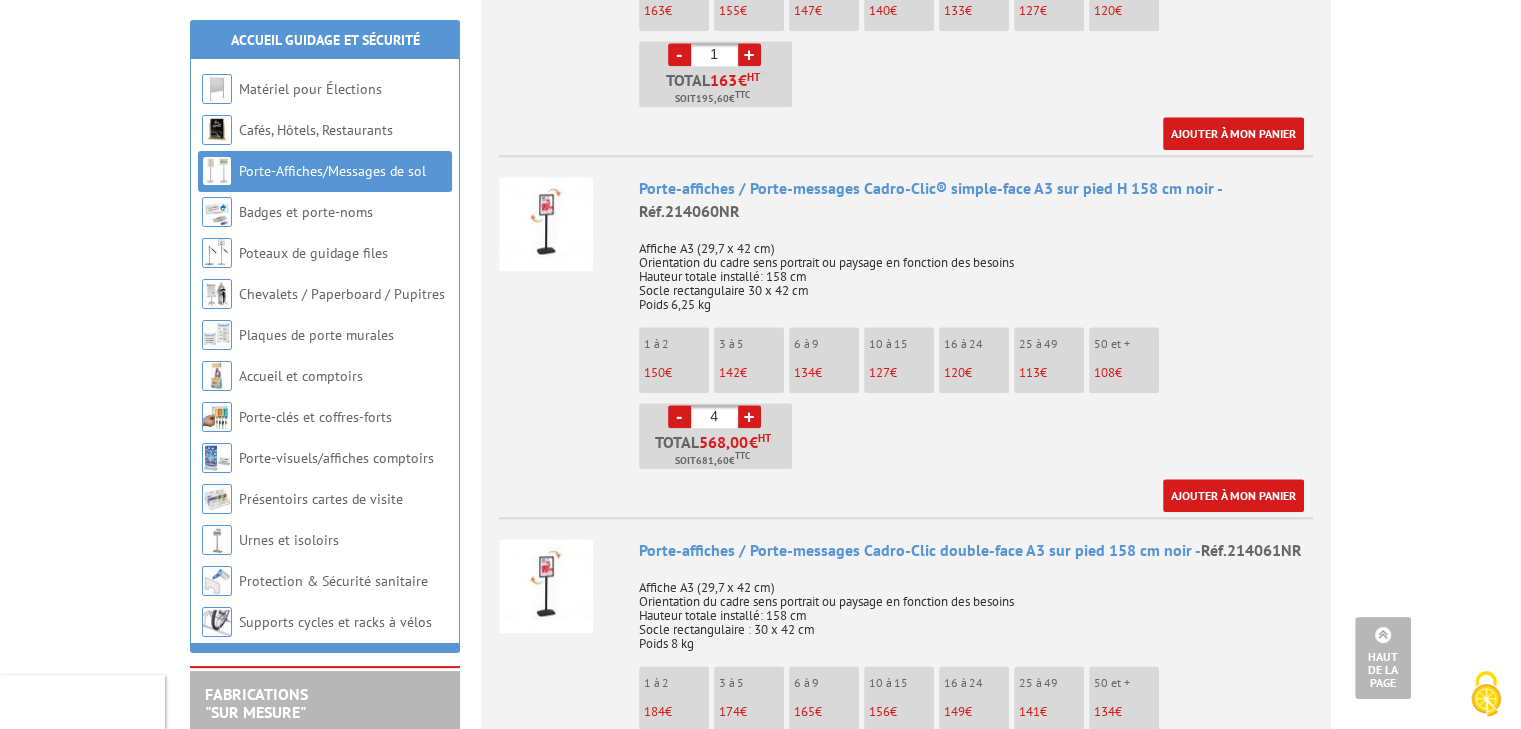 click on "+" at bounding box center (749, 416) 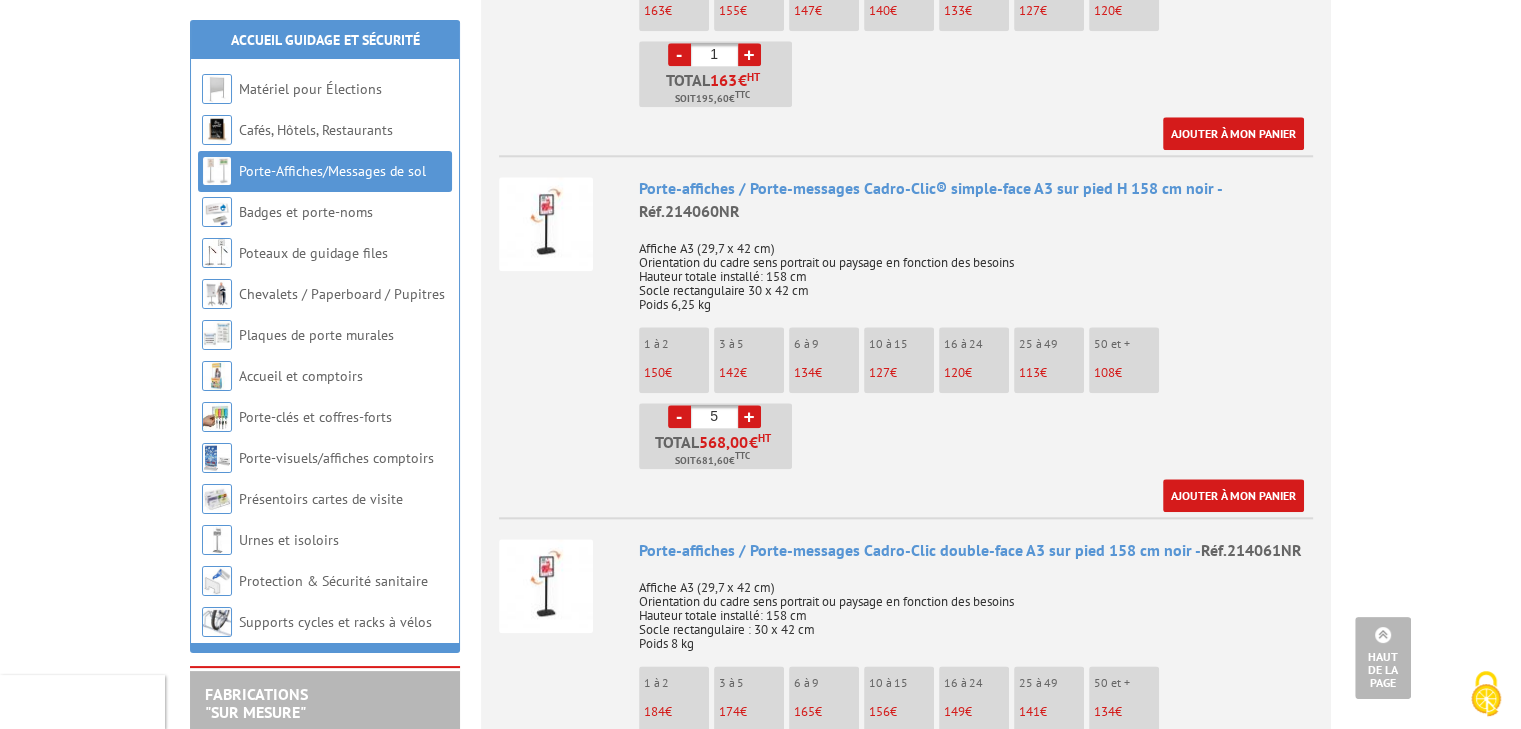 click on "+" at bounding box center (749, 416) 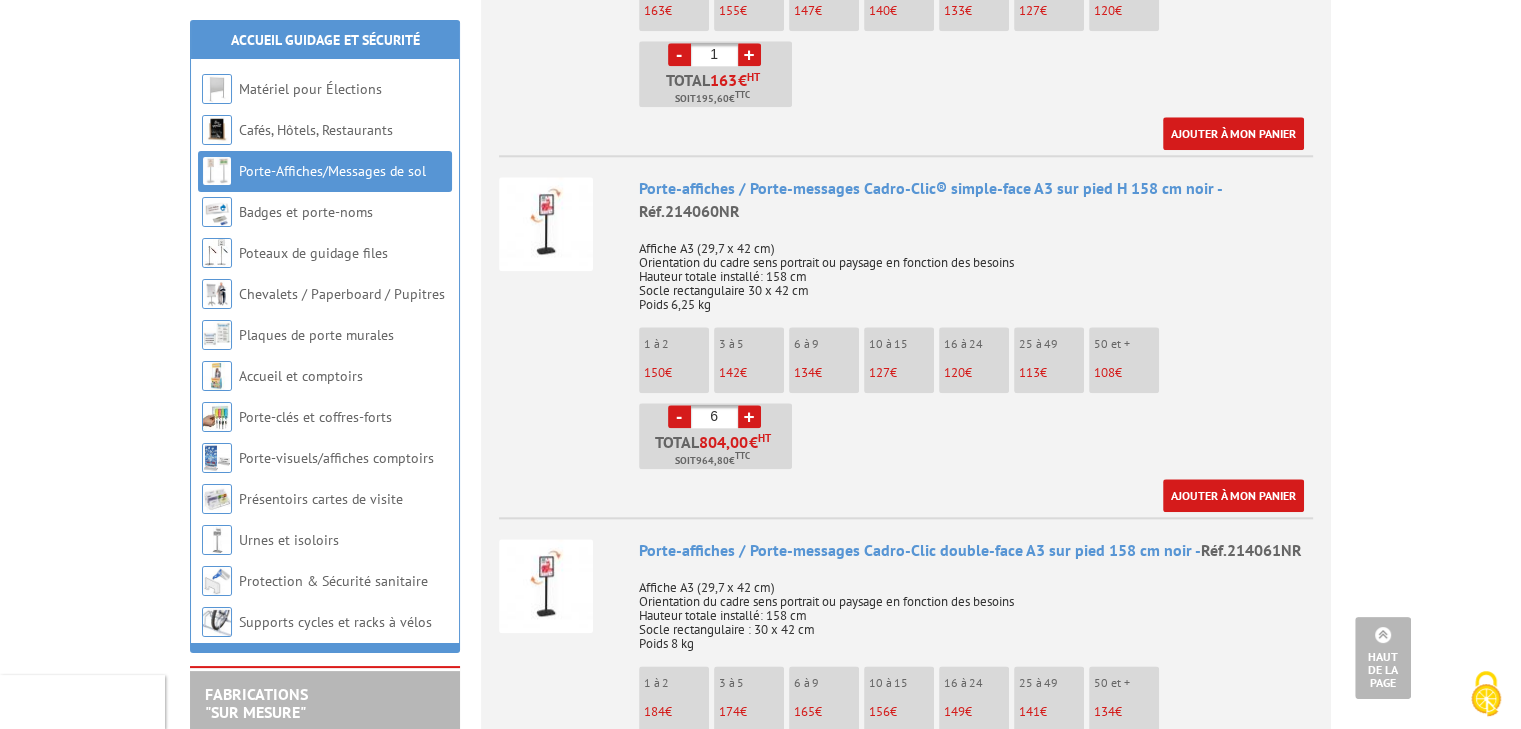 click on "+" at bounding box center [749, 416] 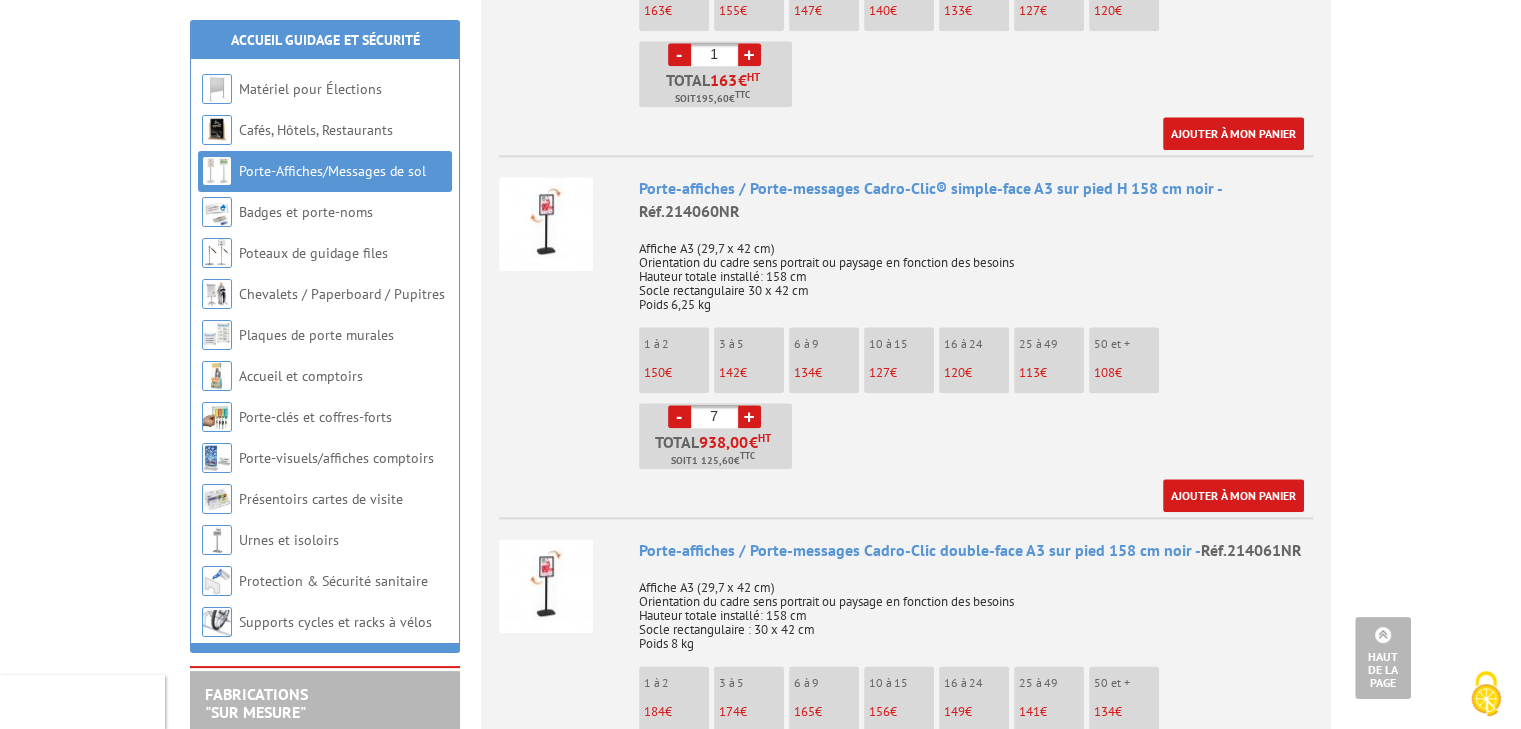 click on "+" at bounding box center (749, 416) 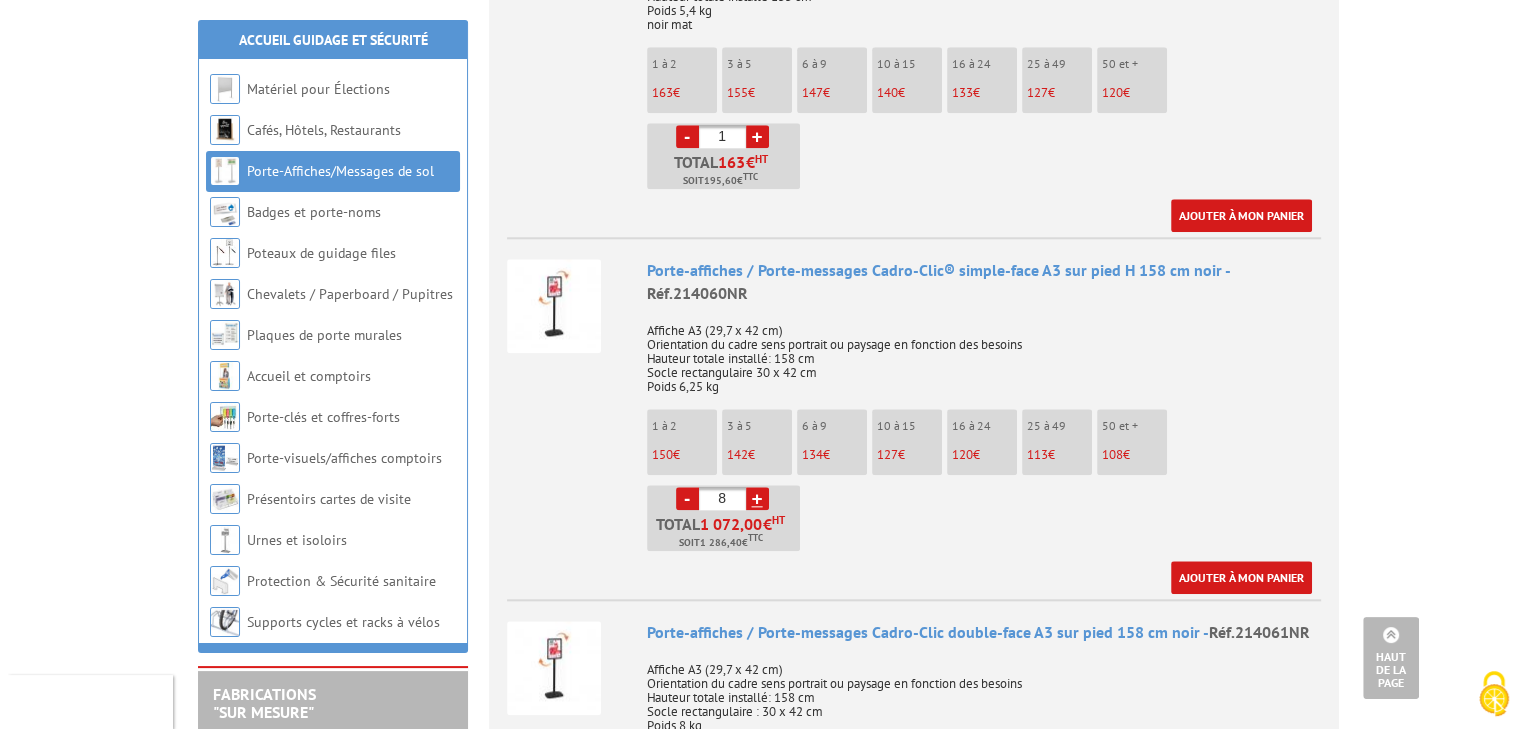 scroll, scrollTop: 2107, scrollLeft: 0, axis: vertical 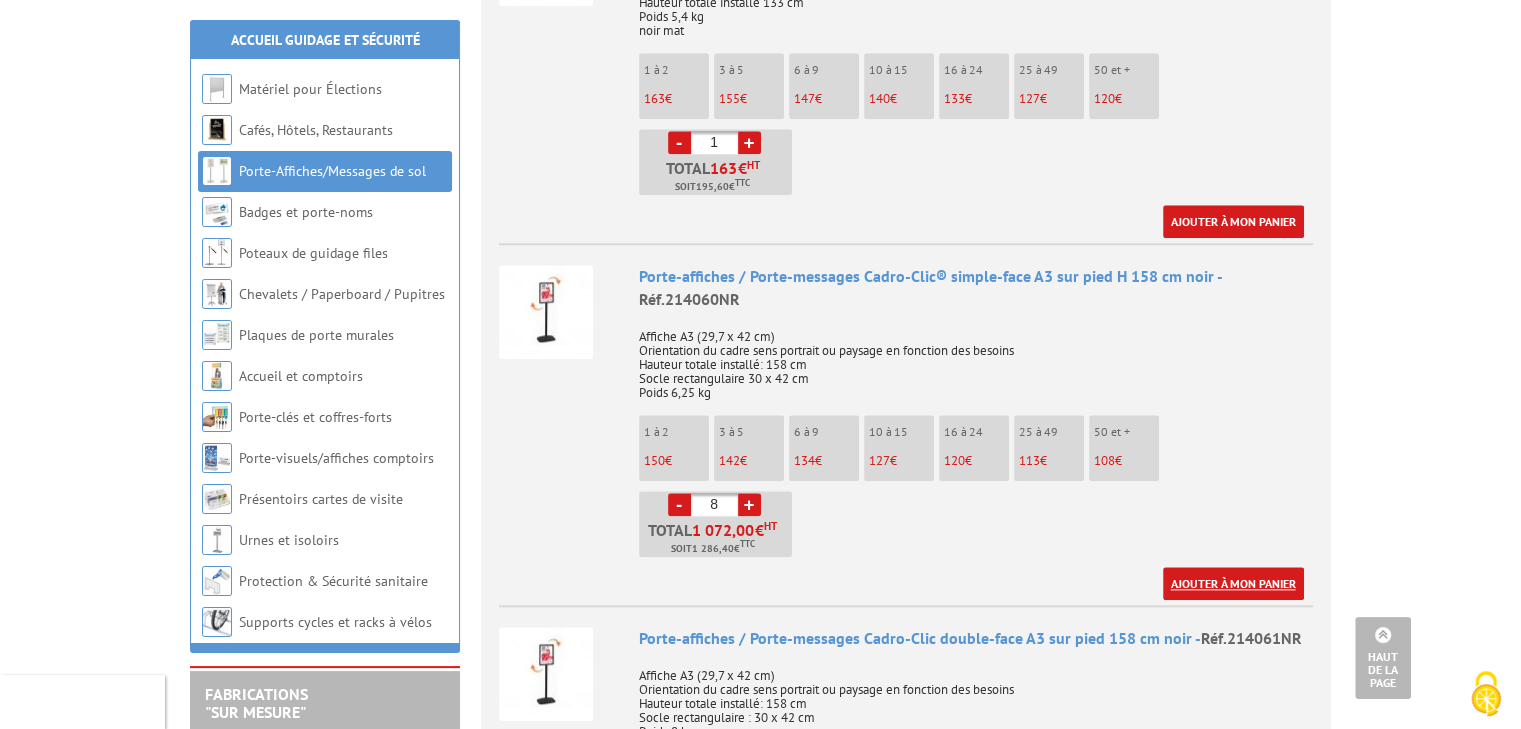 click on "Ajouter à mon panier" at bounding box center [1233, 583] 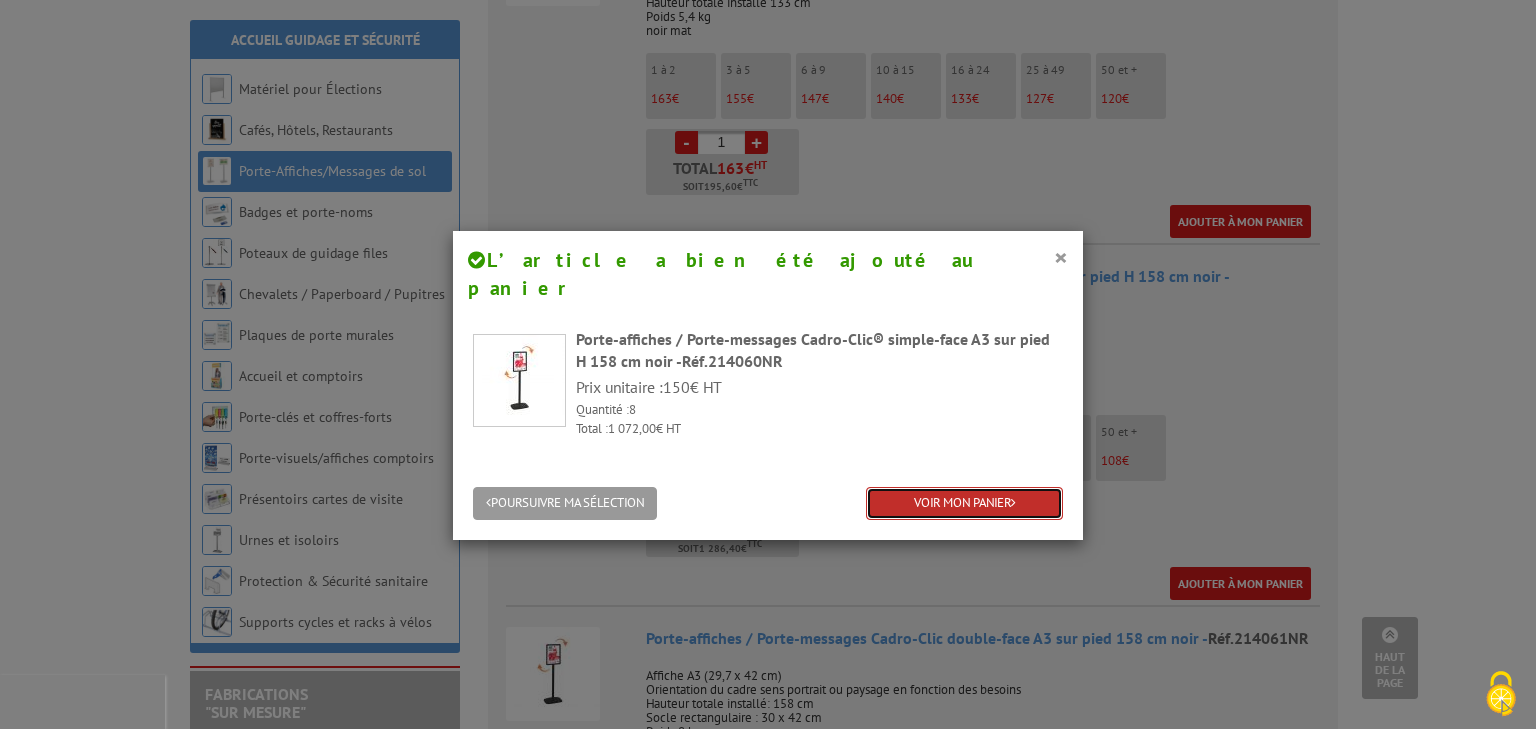 click on "VOIR MON PANIER" at bounding box center (964, 503) 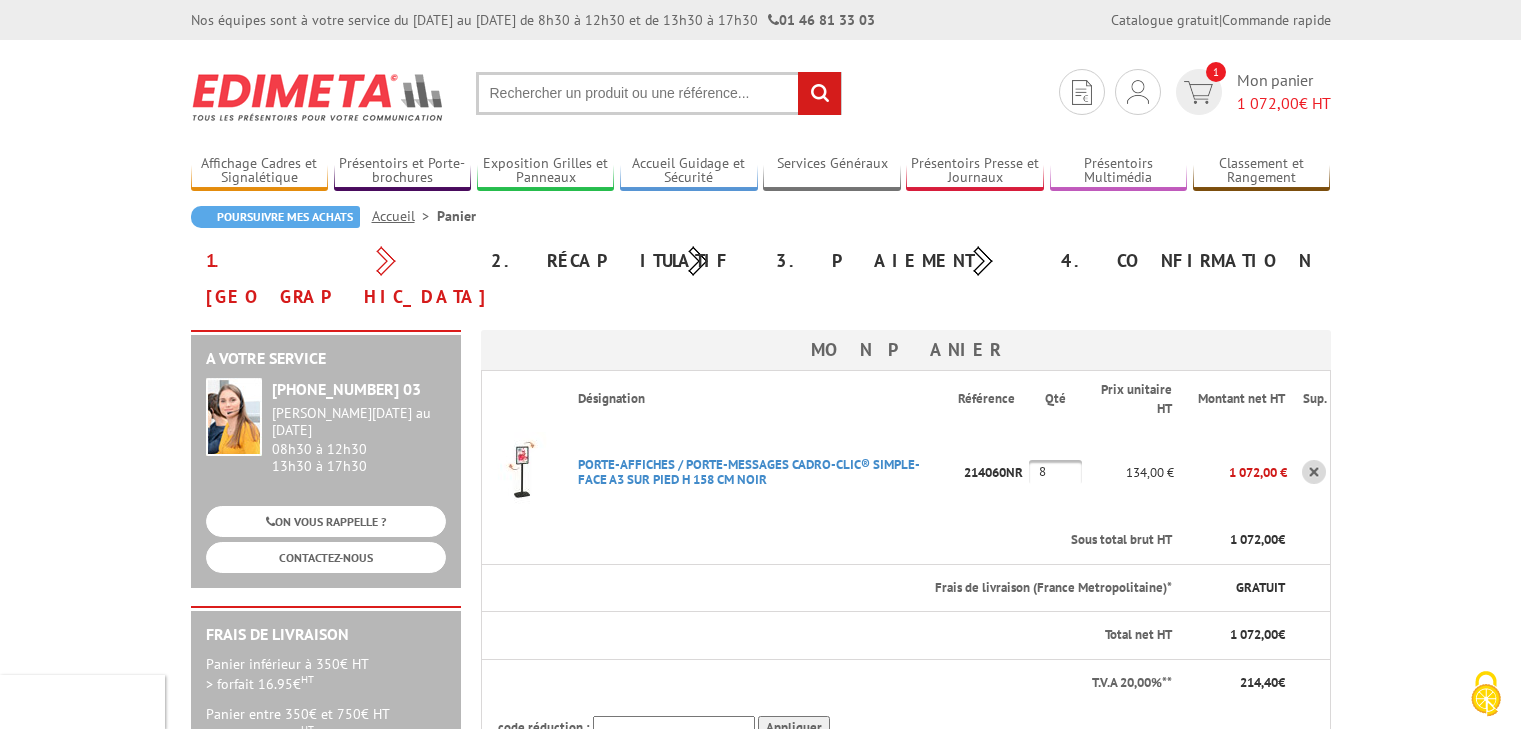 scroll, scrollTop: 0, scrollLeft: 0, axis: both 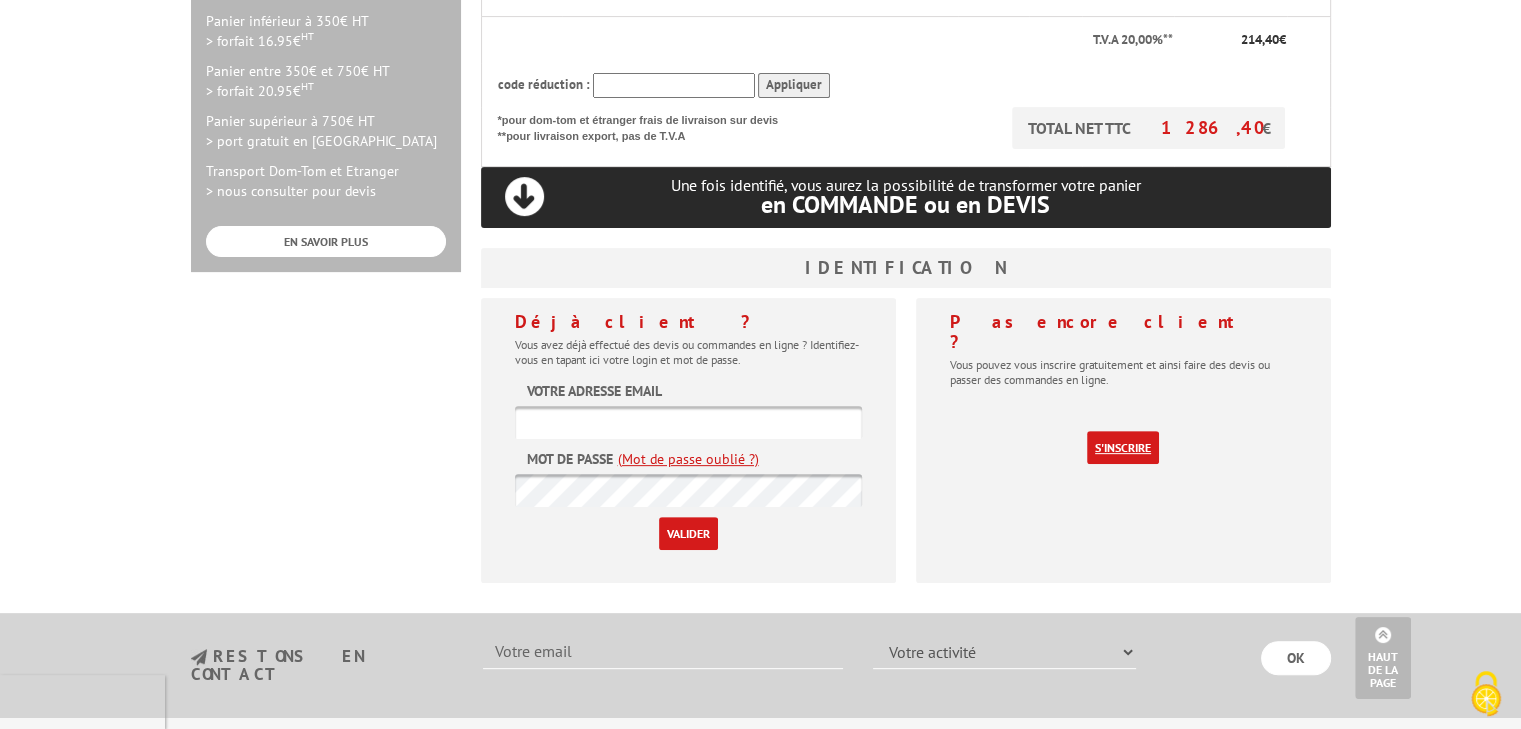 click on "S'inscrire" at bounding box center [1123, 447] 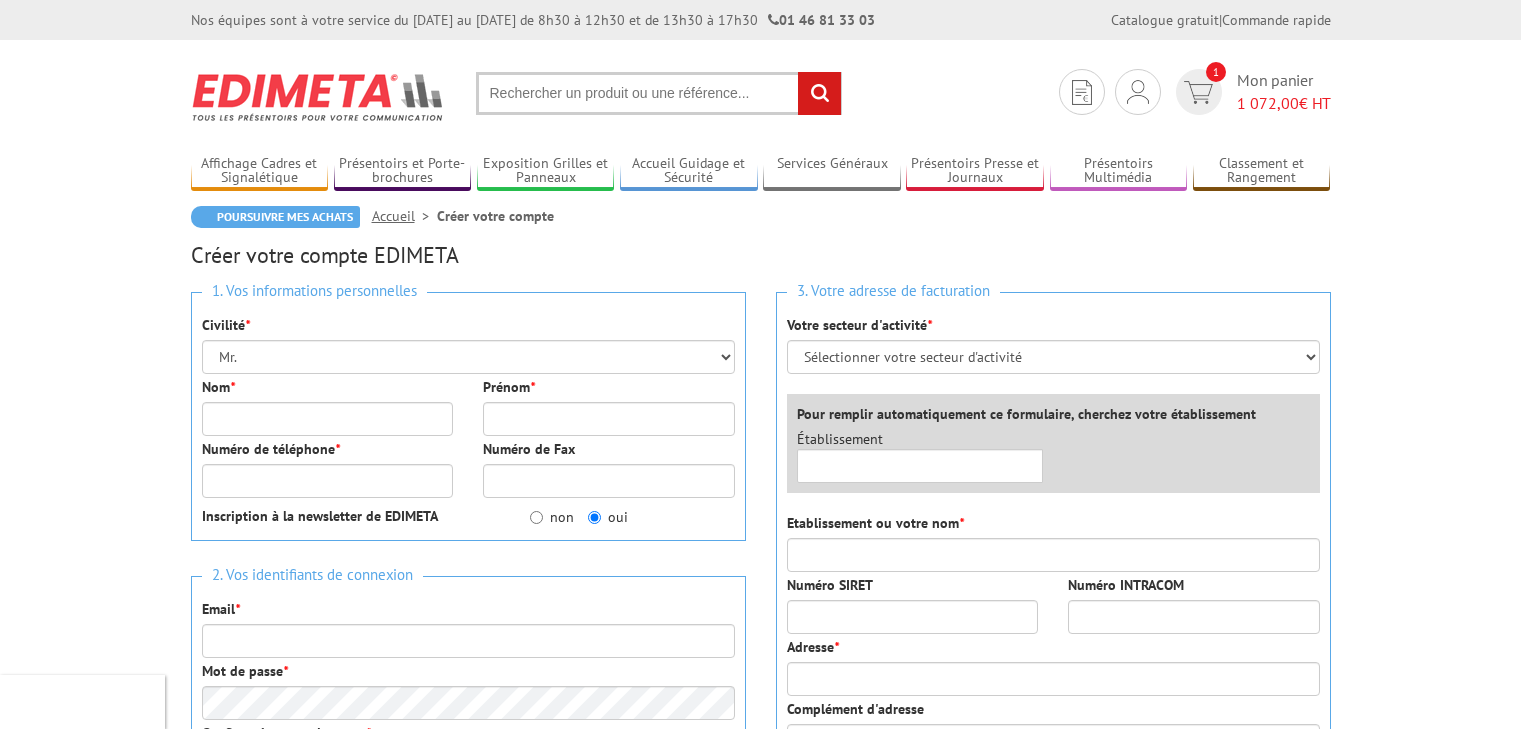 scroll, scrollTop: 0, scrollLeft: 0, axis: both 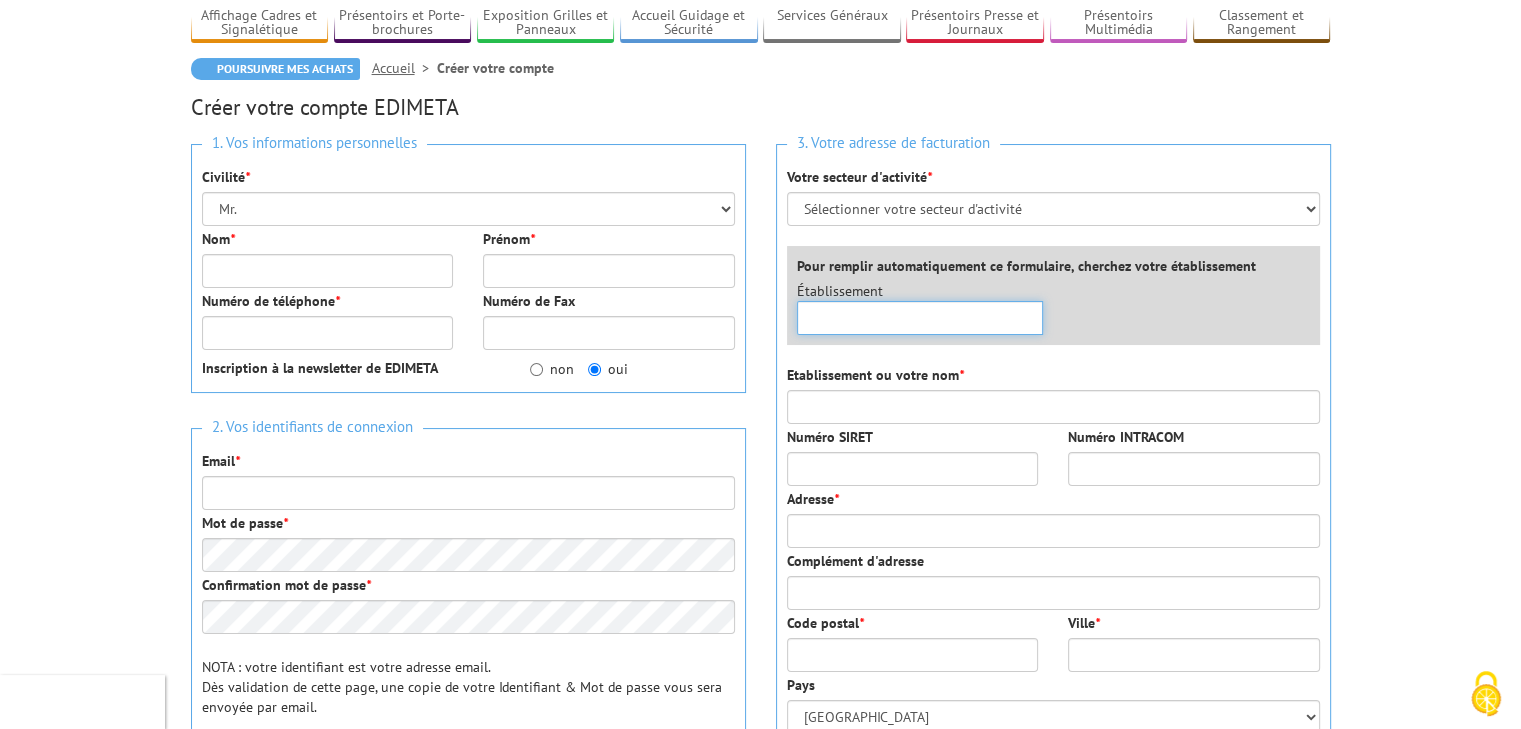 click at bounding box center [920, 318] 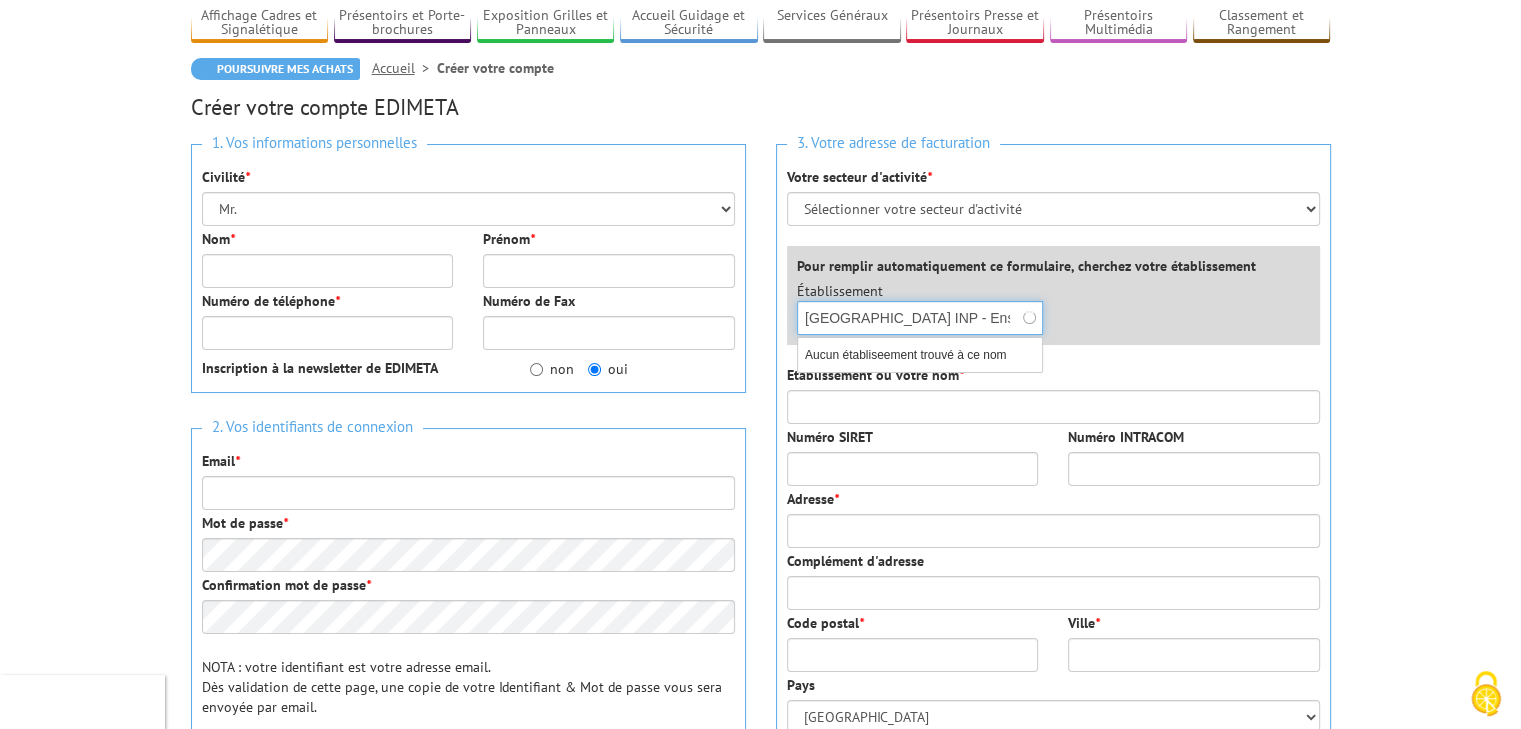 type on "Grenoble INP - Ensimag" 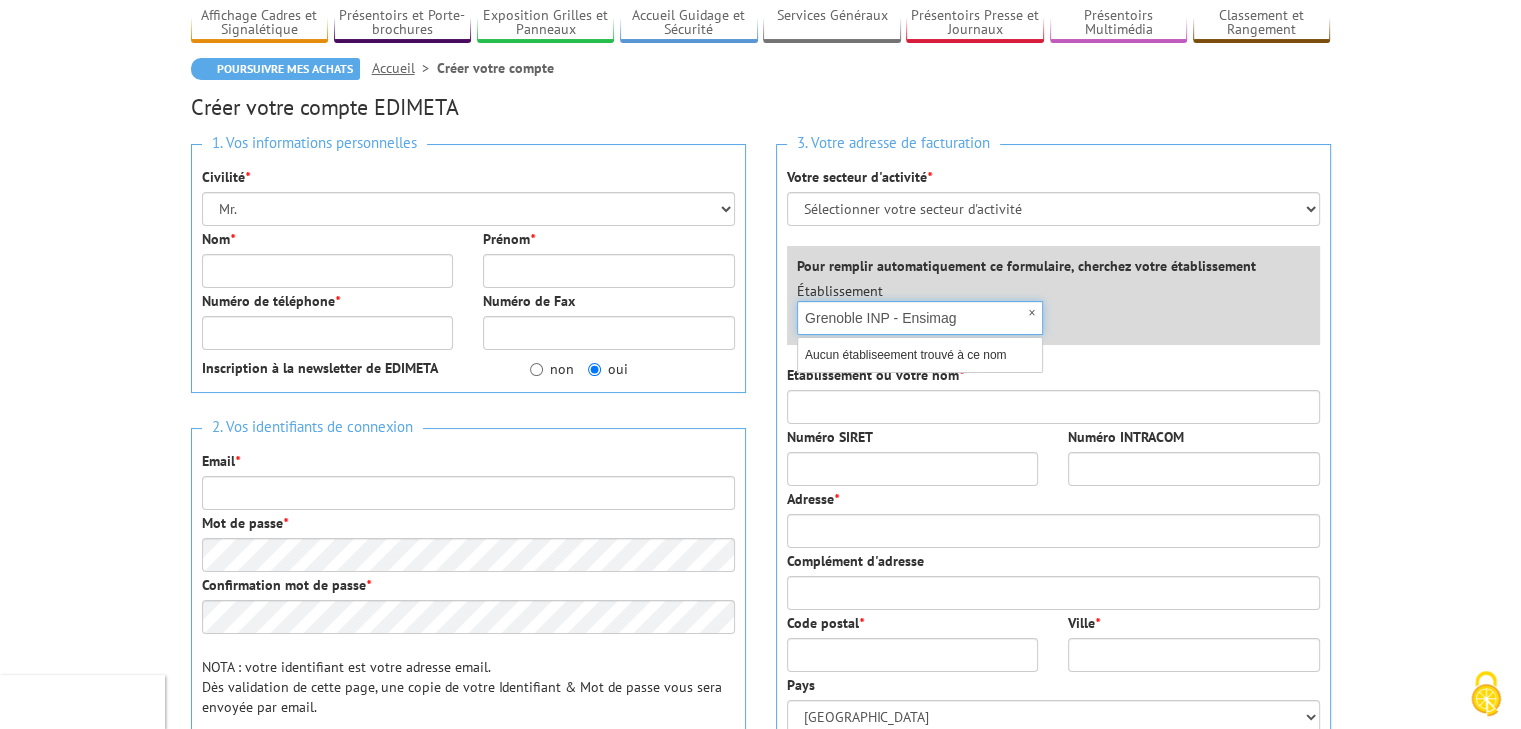 type 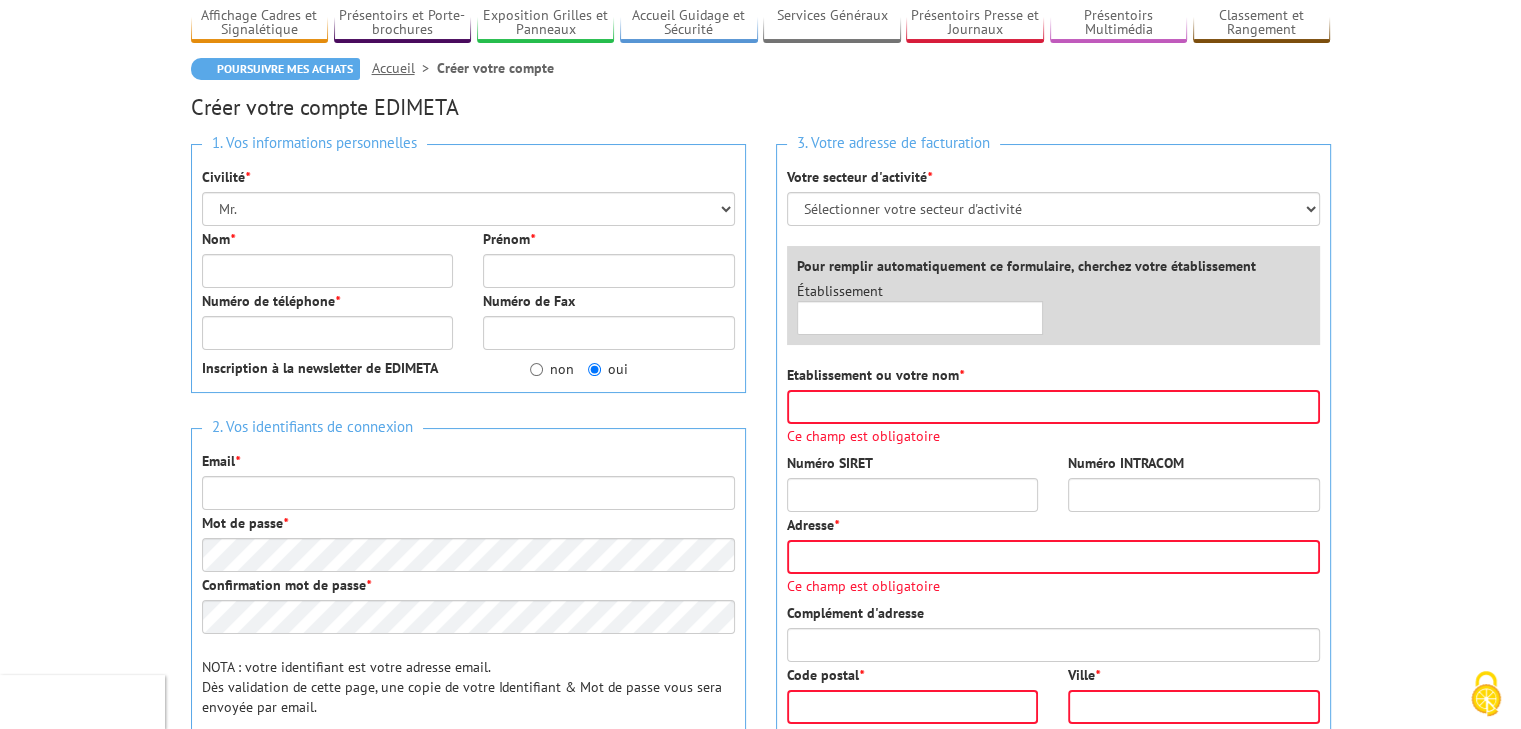 click on "Nos équipes sont à votre service du [DATE] au [DATE] de 8h30 à 12h30 et de 13h30 à 17h30    01 46 81 33 03
Catalogue gratuit  |
Commande rapide
Je me connecte
Nouveau client ? Inscrivez-vous
1
Mon panier
1 072,00
€ HT" at bounding box center (760, 749) 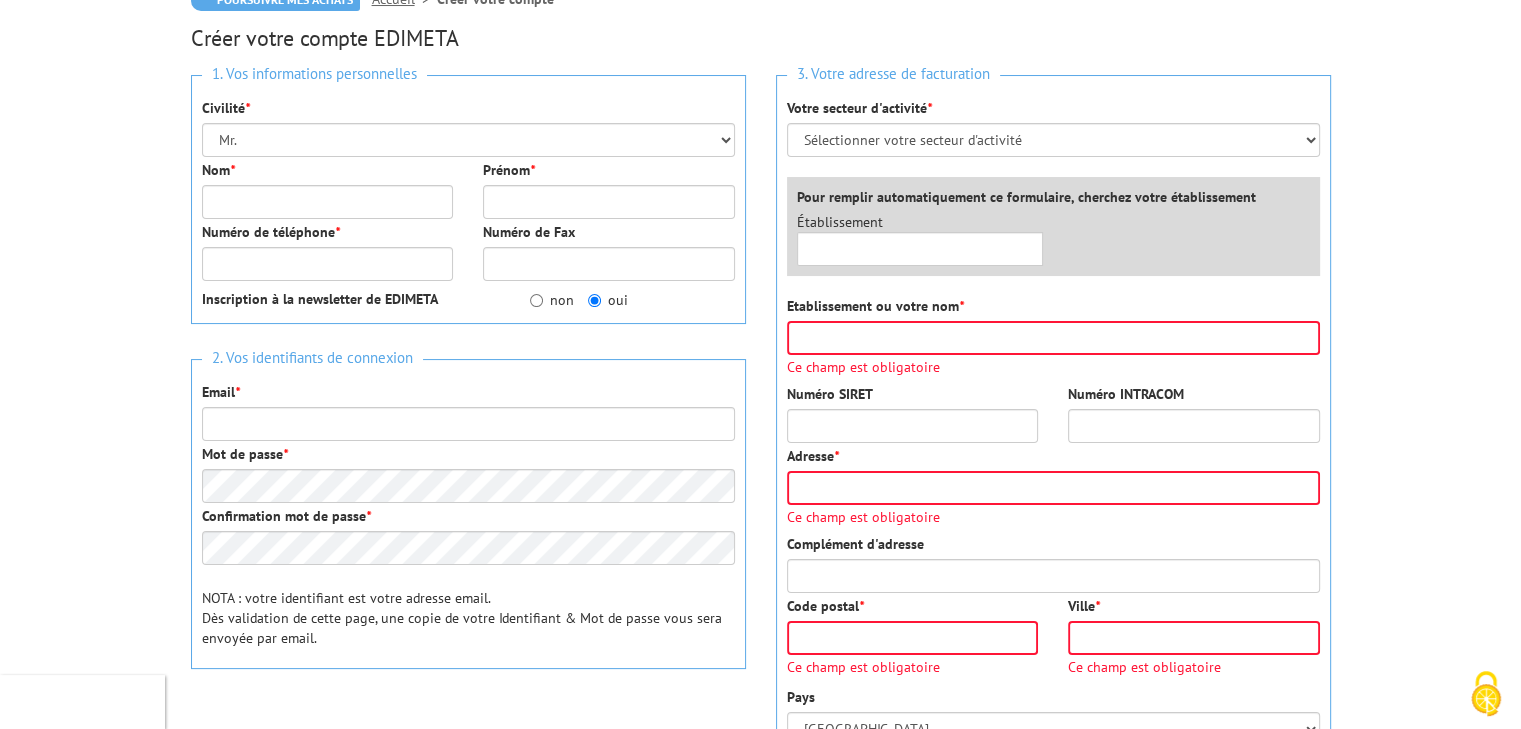 scroll, scrollTop: 218, scrollLeft: 0, axis: vertical 